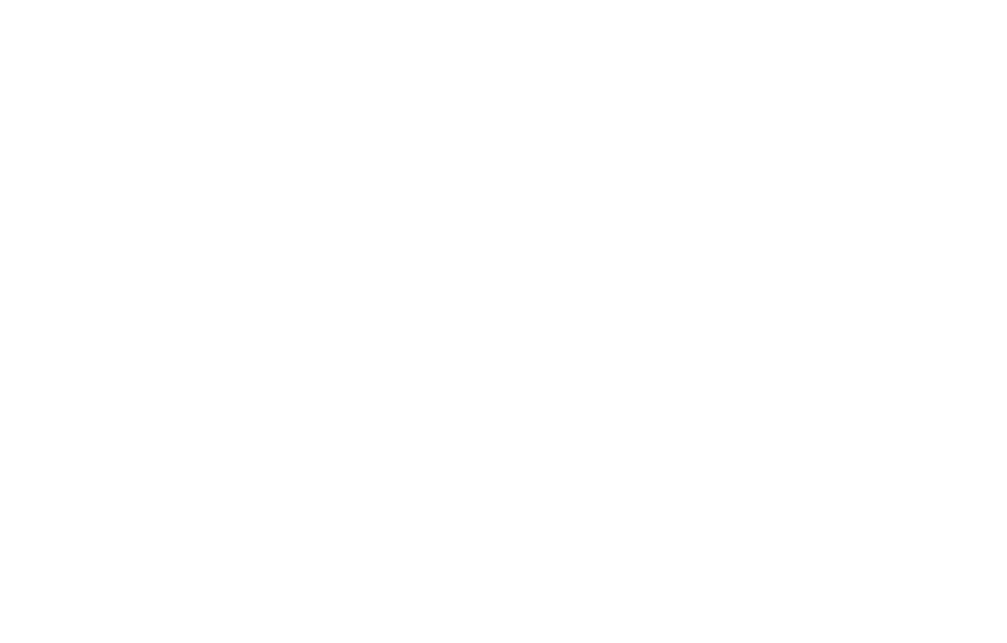 click at bounding box center [957, 45] 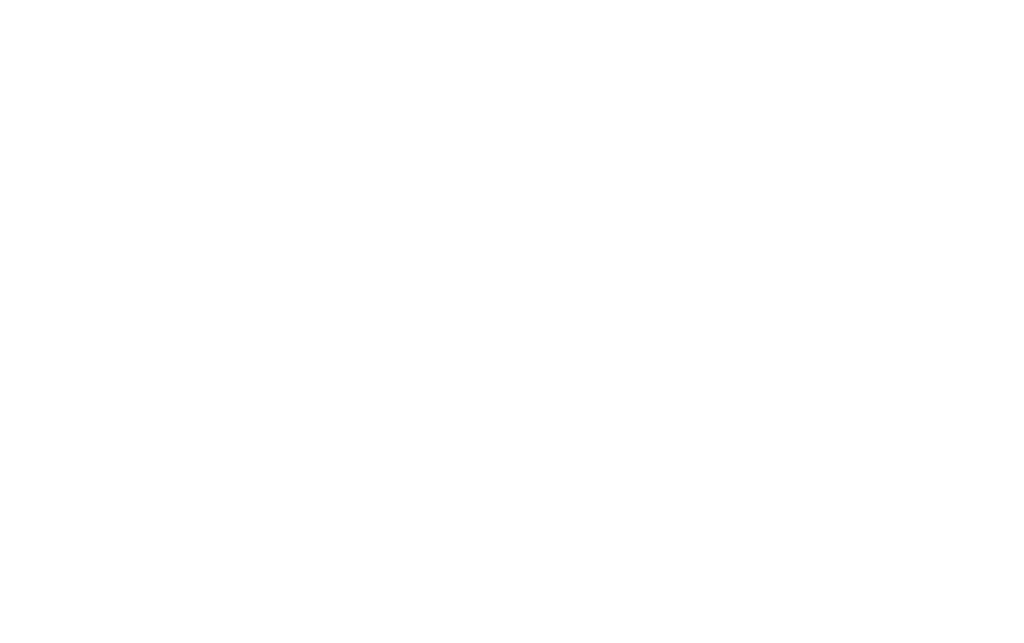 scroll, scrollTop: 0, scrollLeft: 0, axis: both 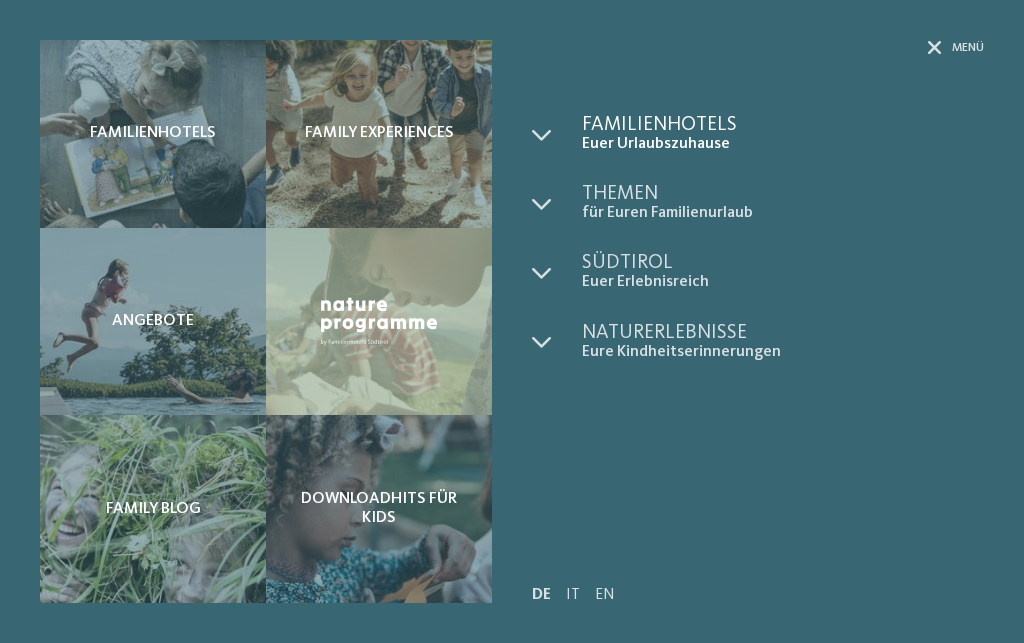click on "Familienhotels" at bounding box center (783, 125) 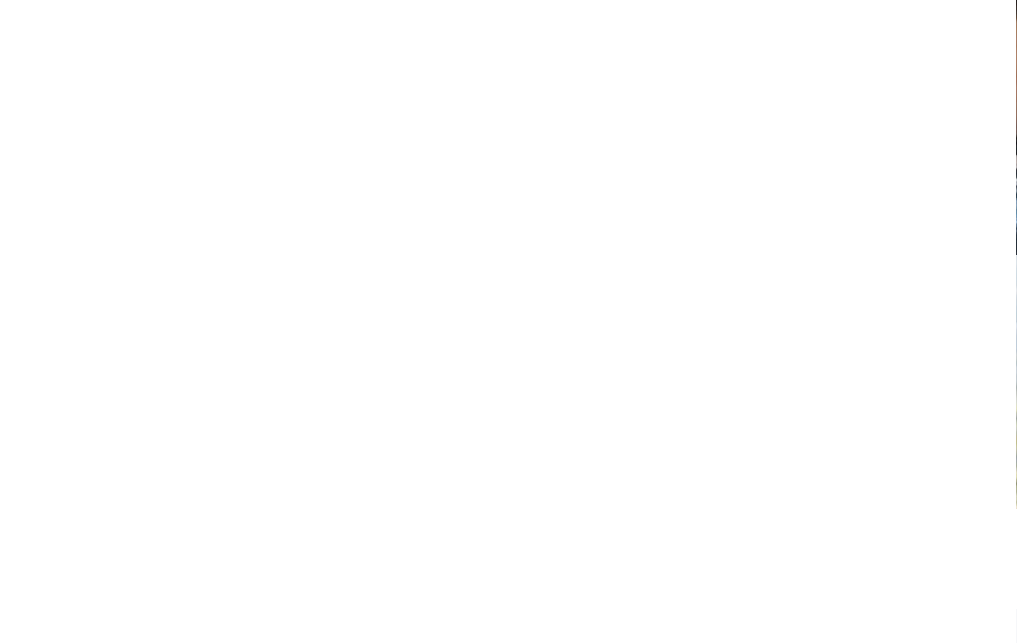 scroll, scrollTop: 510, scrollLeft: 0, axis: vertical 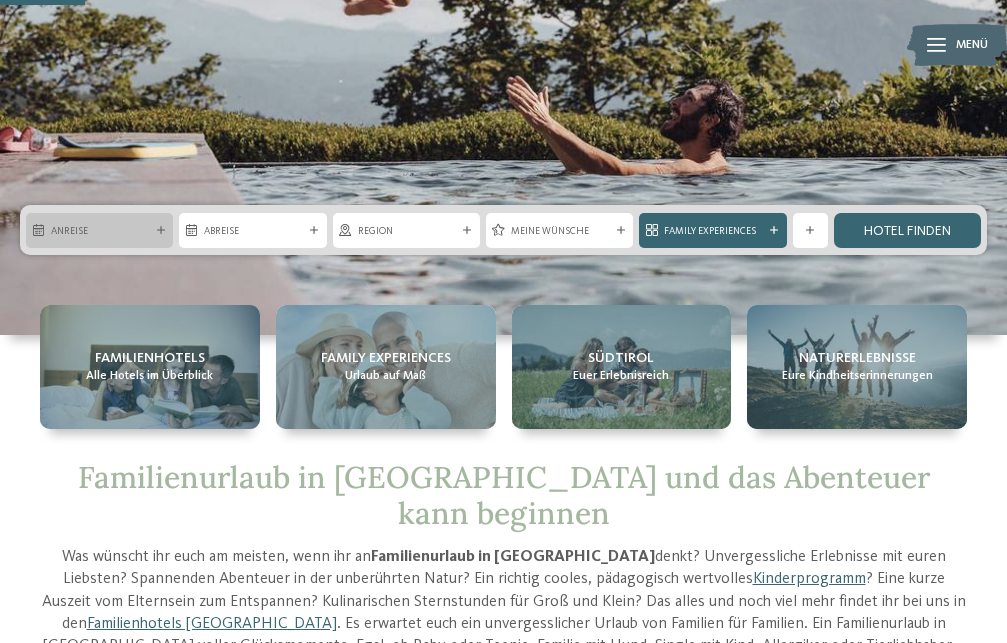 click at bounding box center (161, 230) 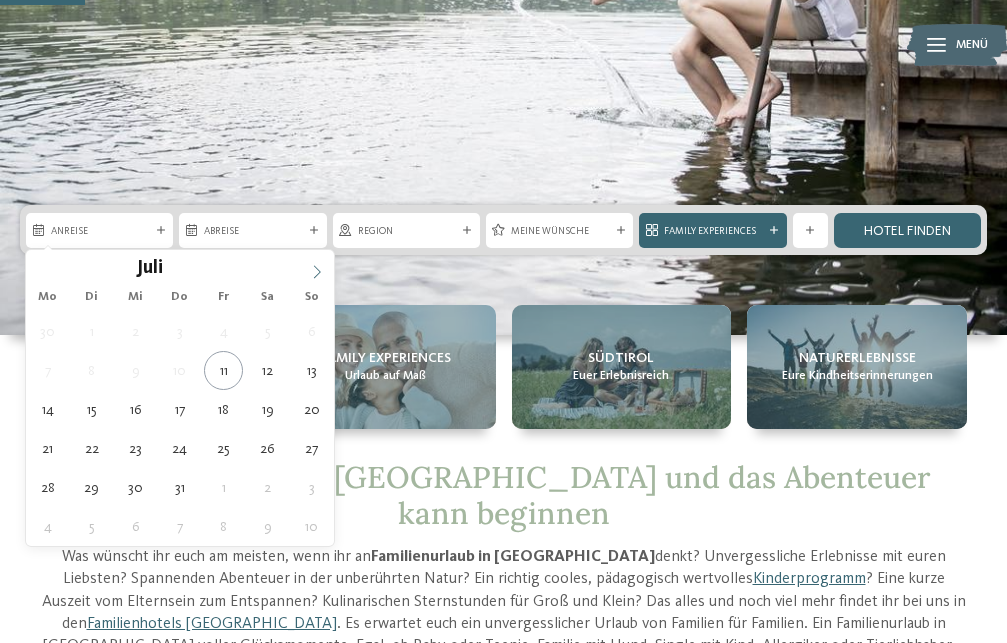 click at bounding box center [317, 267] 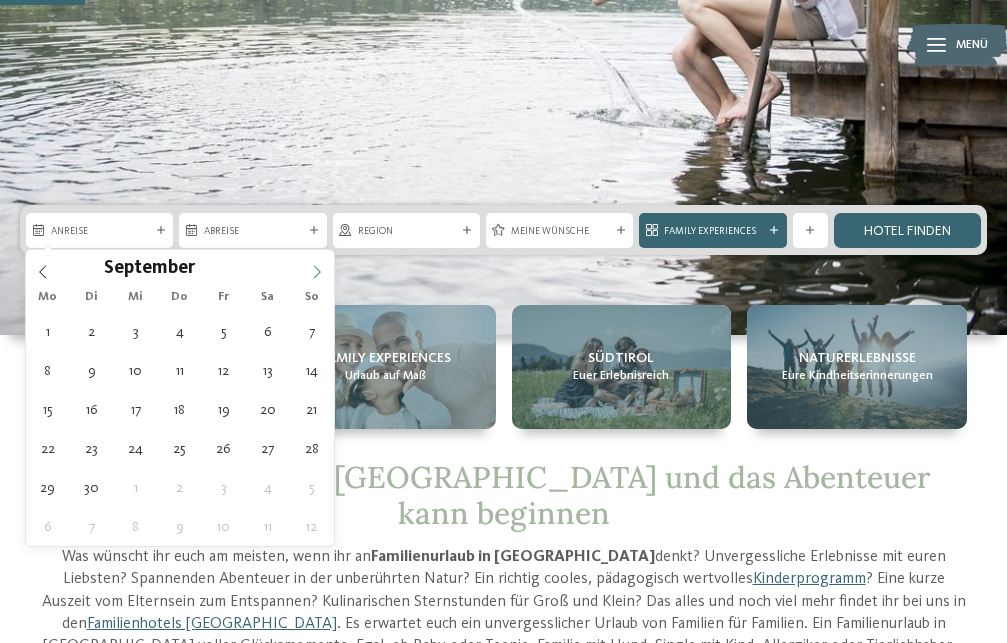 click at bounding box center [317, 267] 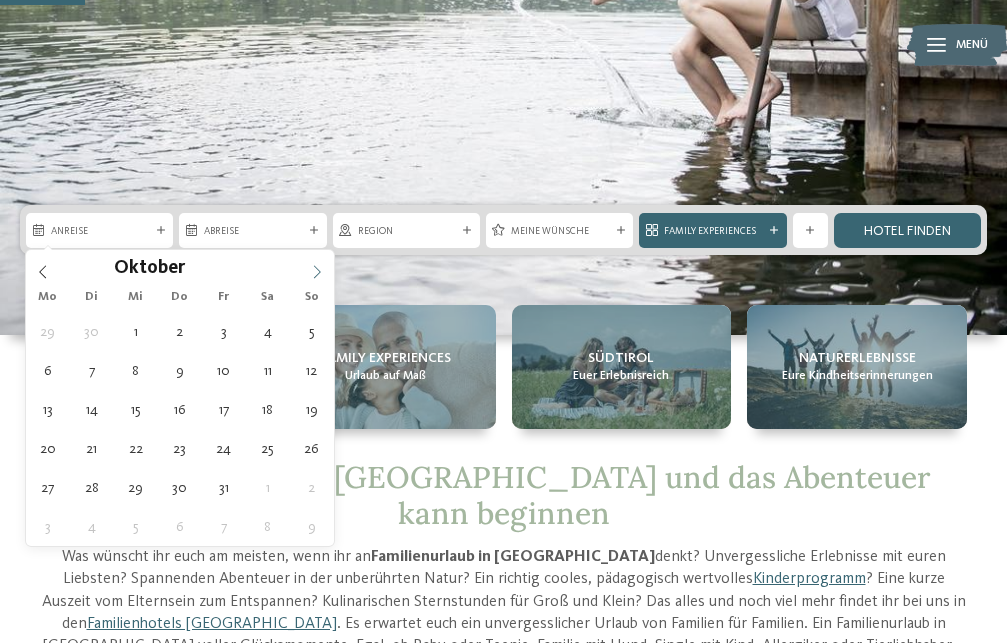 click at bounding box center (317, 267) 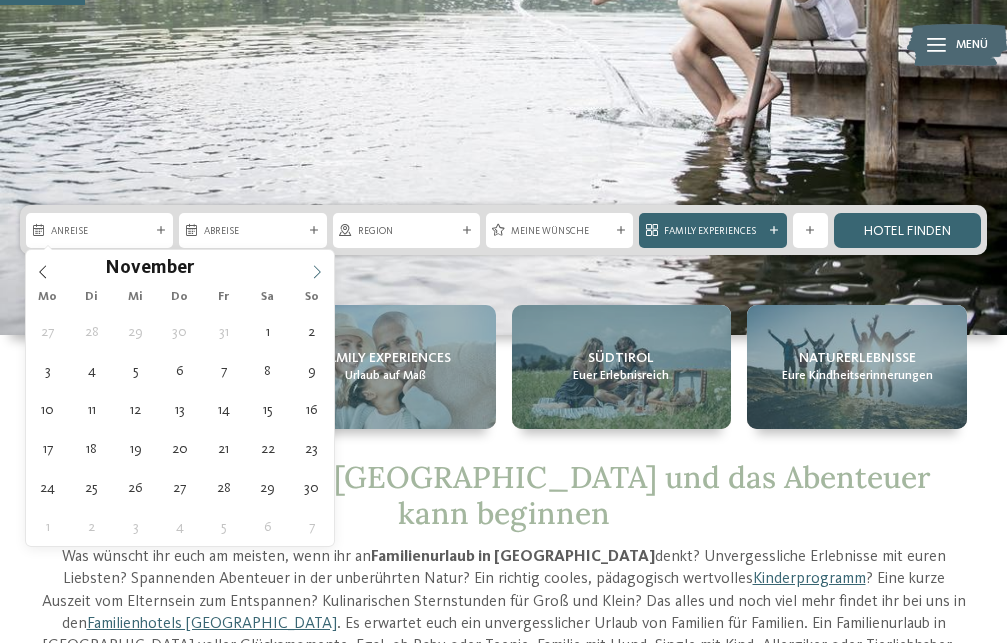 click at bounding box center [317, 267] 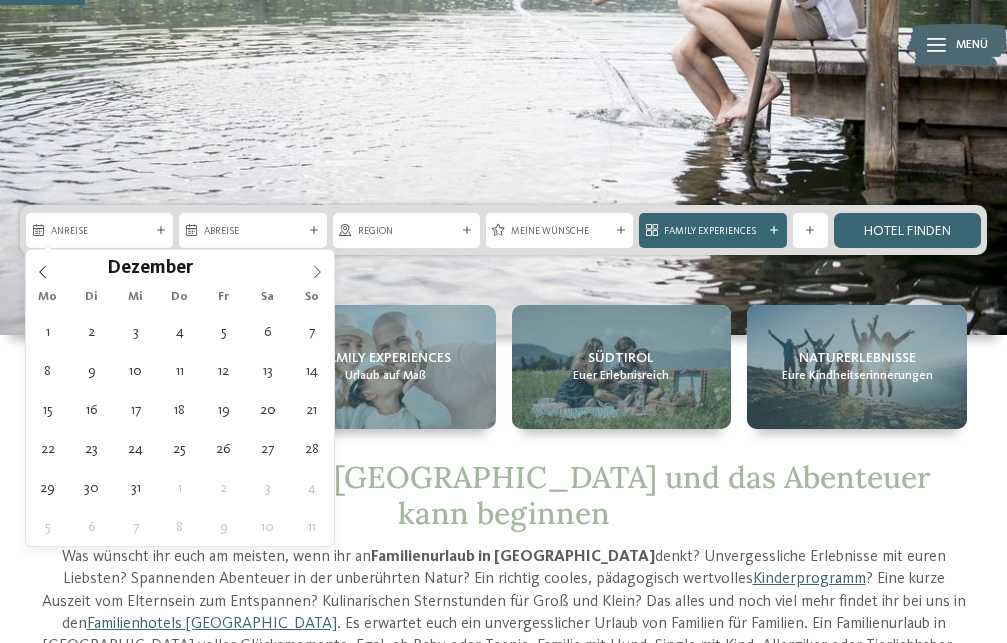type on "****" 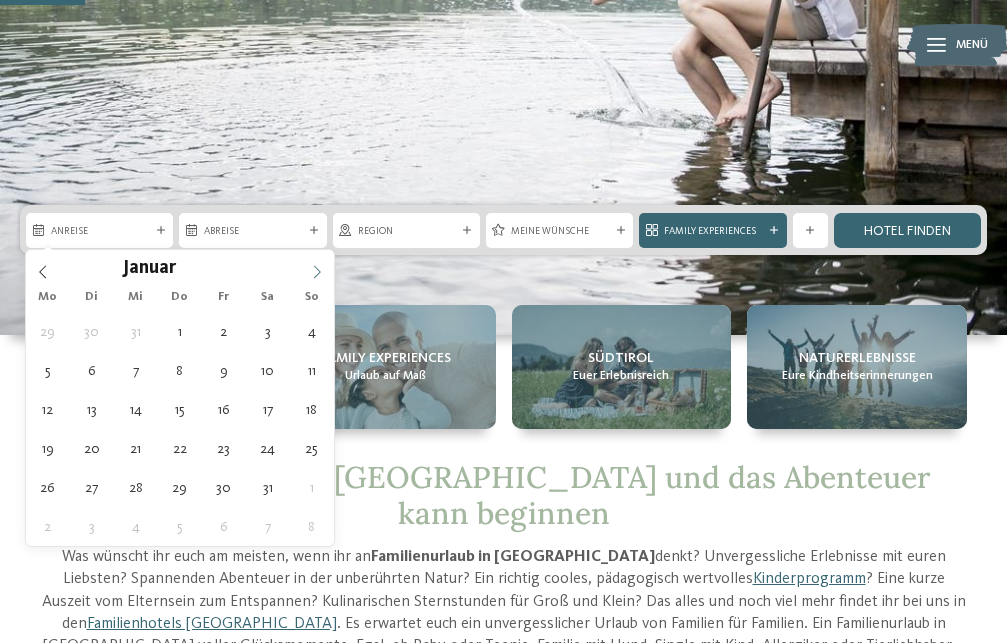 click 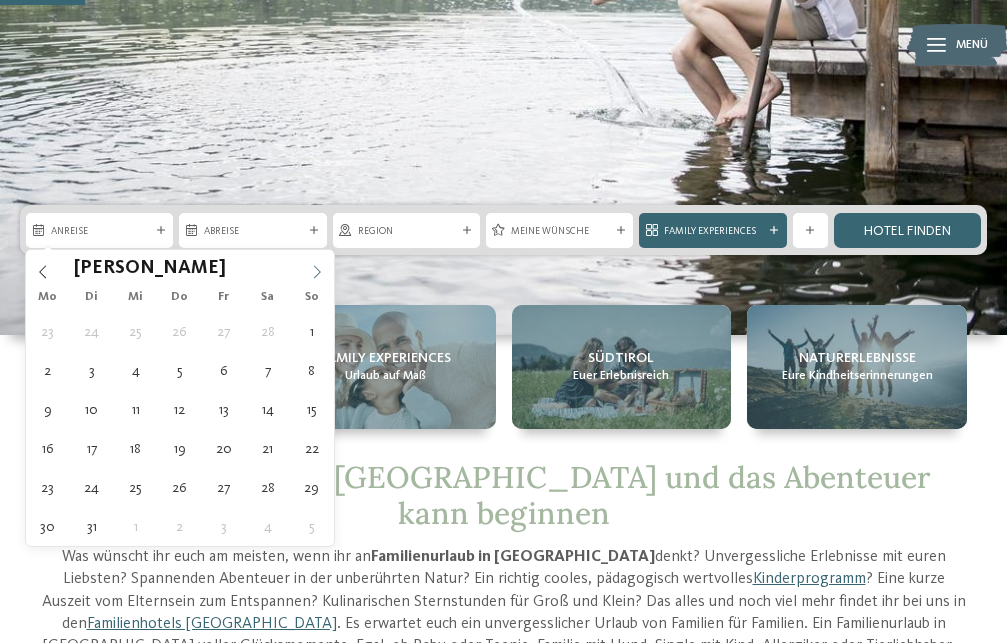click 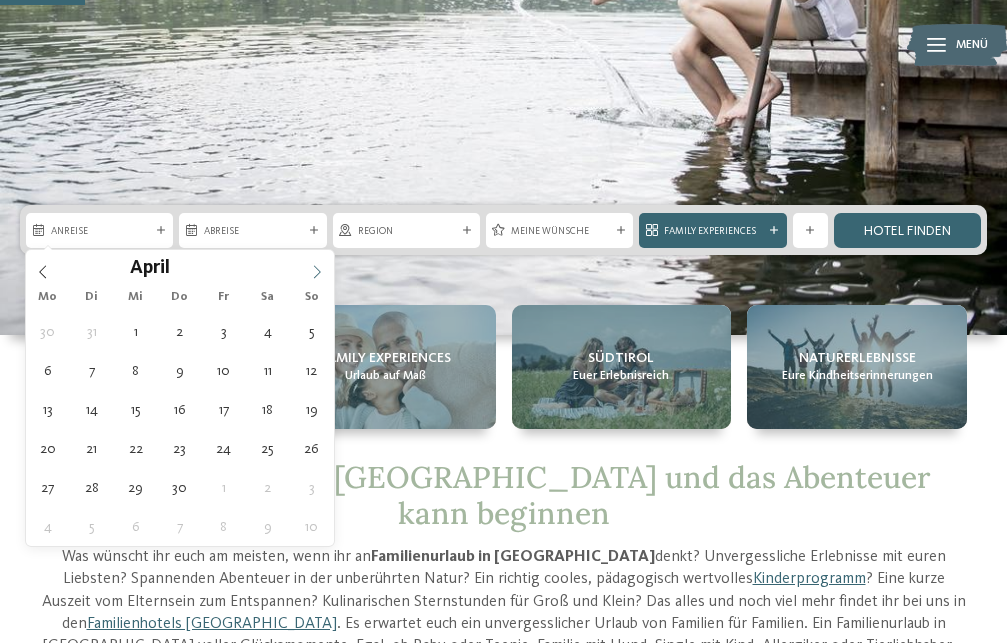 click 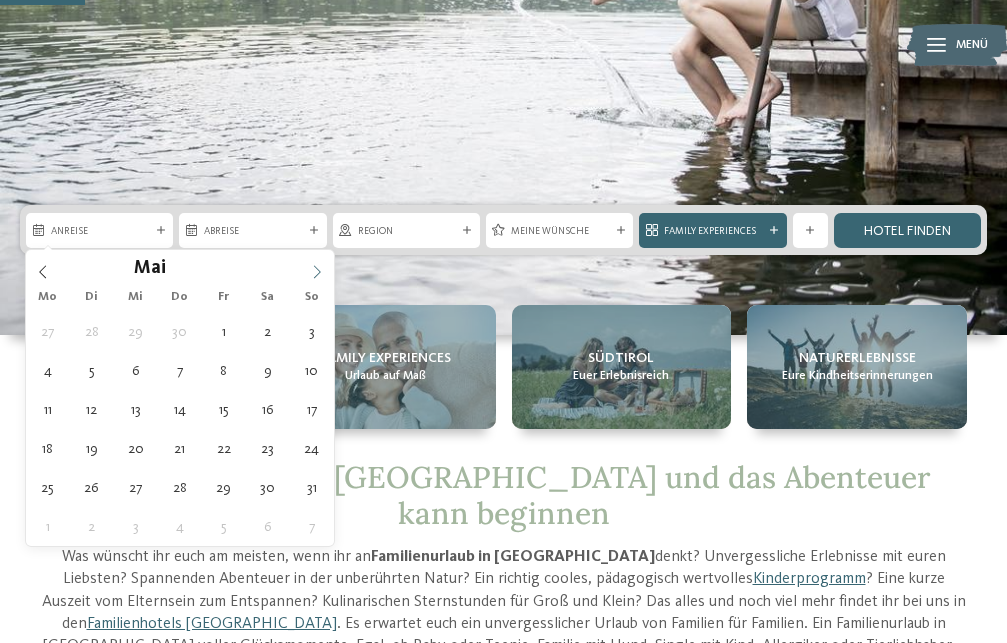 click 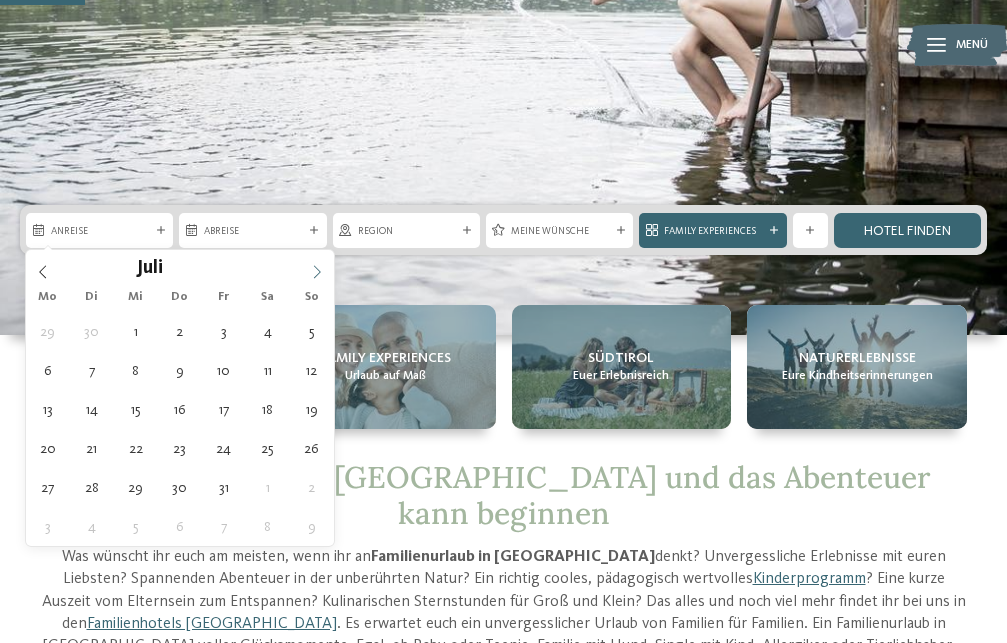 click 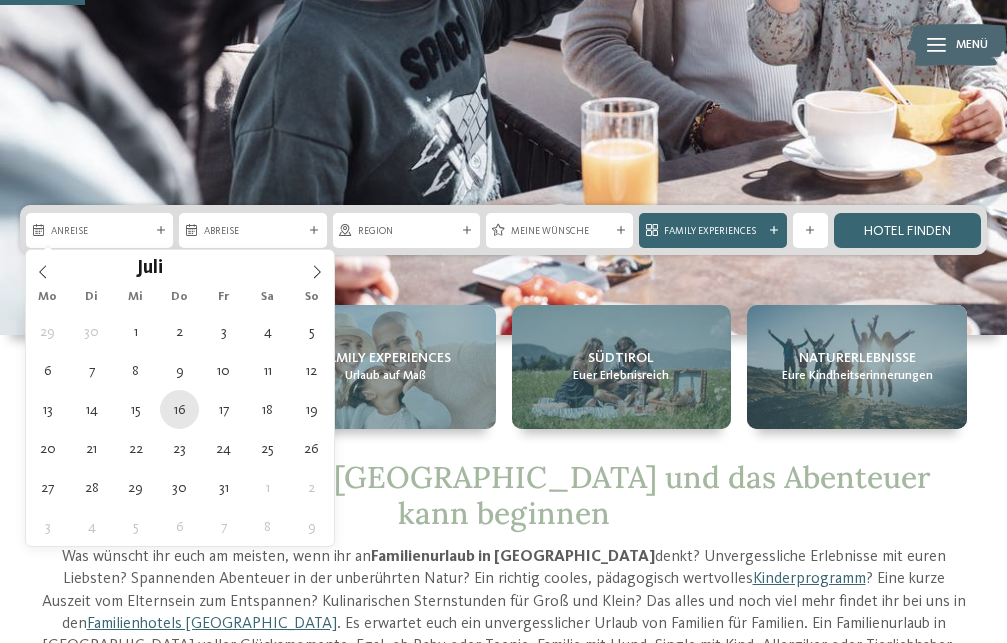 type on "16.07.2026" 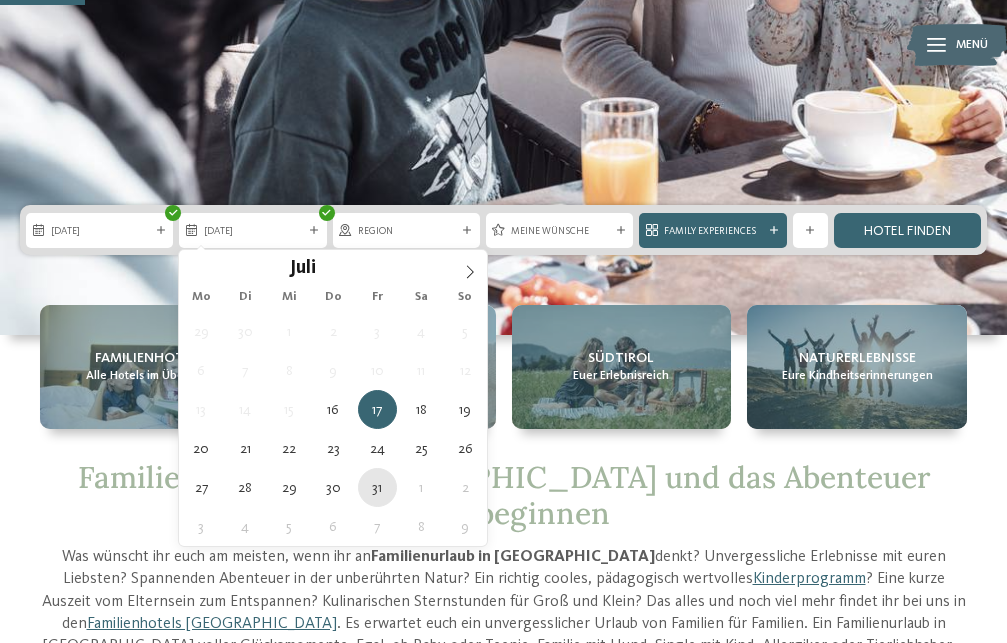 type on "31.07.2026" 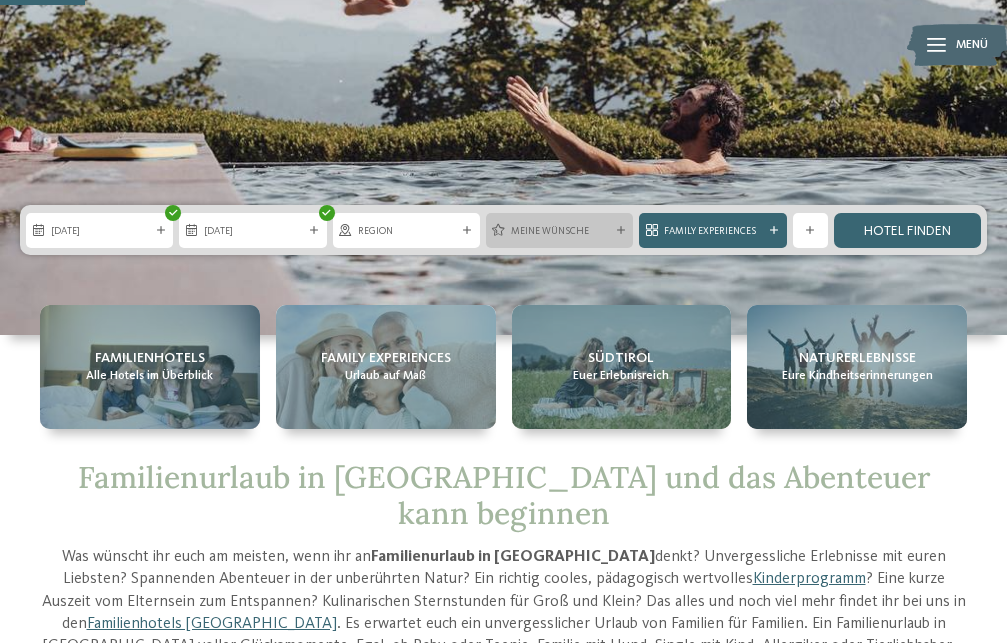 click on "Meine Wünsche" at bounding box center (559, 230) 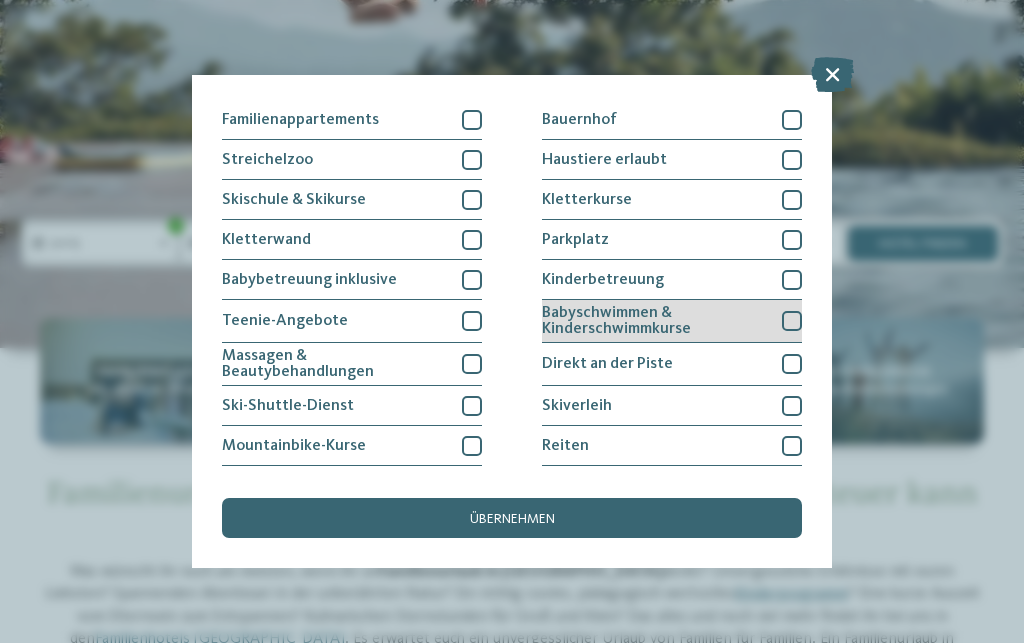 scroll, scrollTop: 300, scrollLeft: 0, axis: vertical 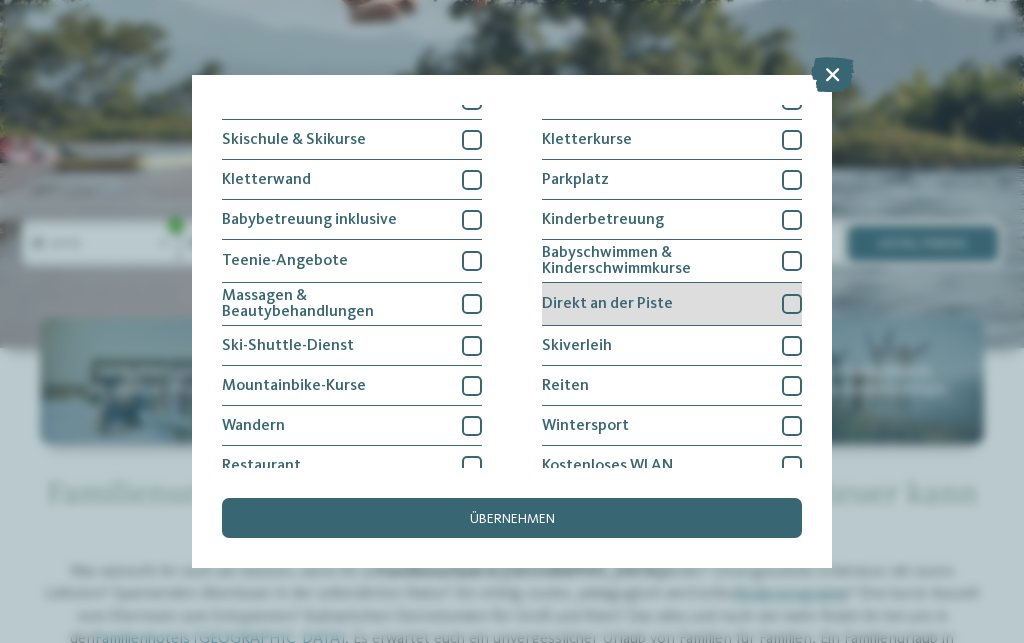 click at bounding box center (792, 304) 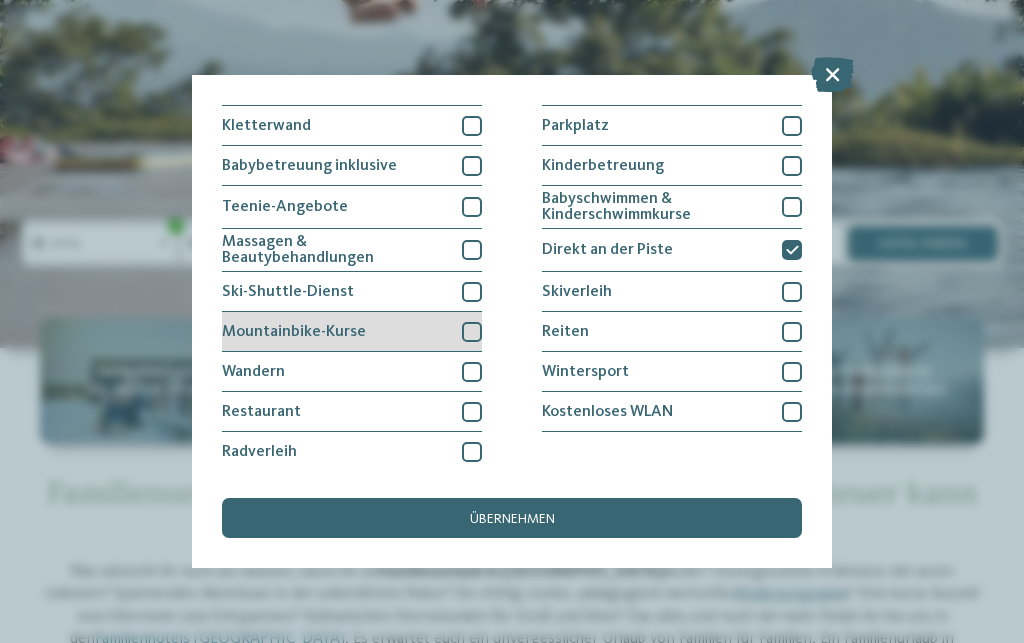 scroll, scrollTop: 355, scrollLeft: 0, axis: vertical 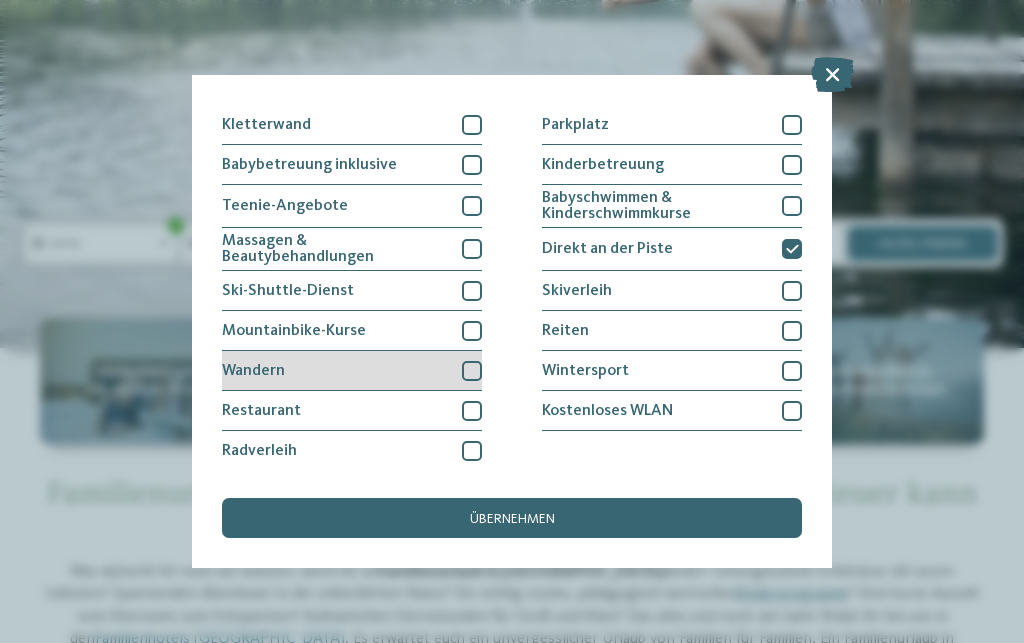 click at bounding box center [472, 371] 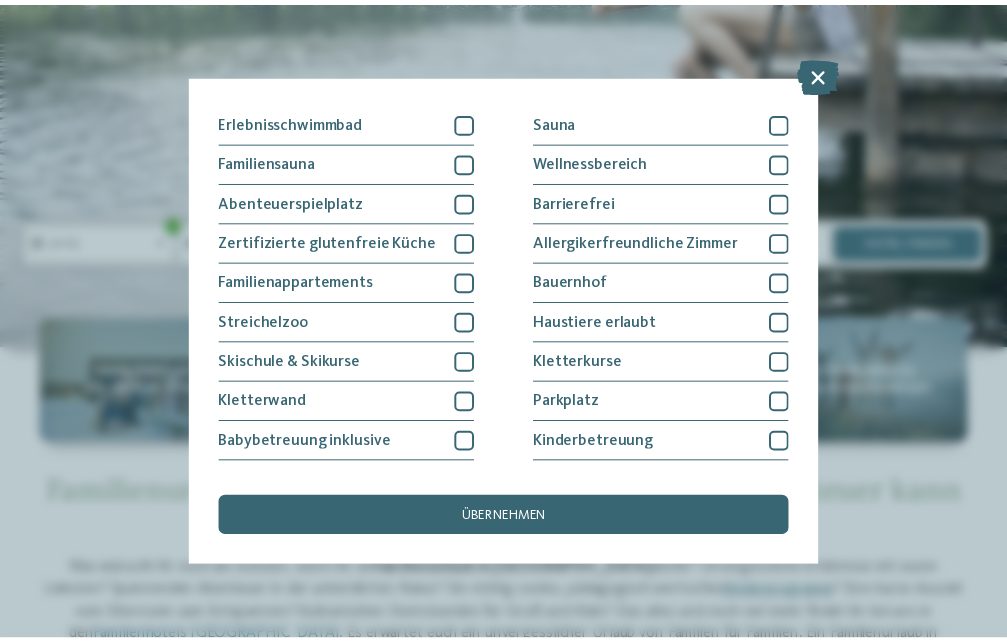 scroll, scrollTop: 0, scrollLeft: 0, axis: both 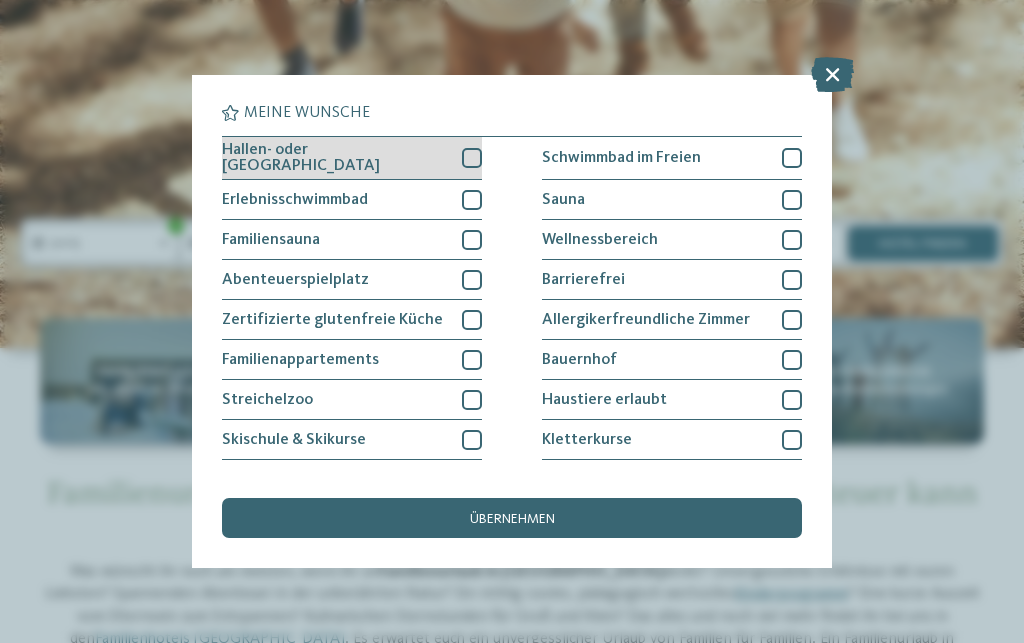click at bounding box center (472, 158) 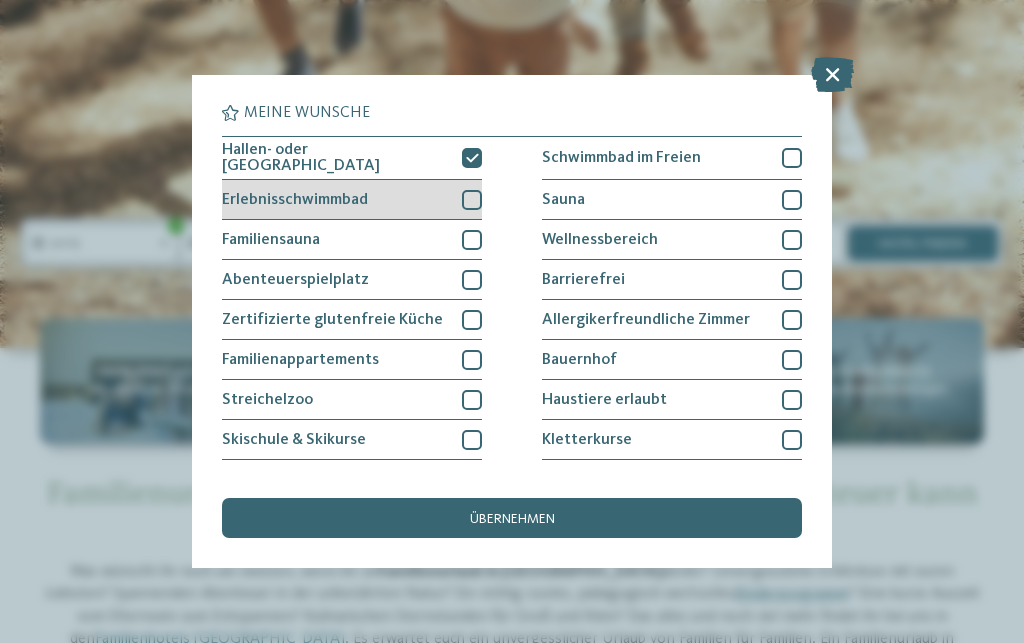 click at bounding box center [472, 200] 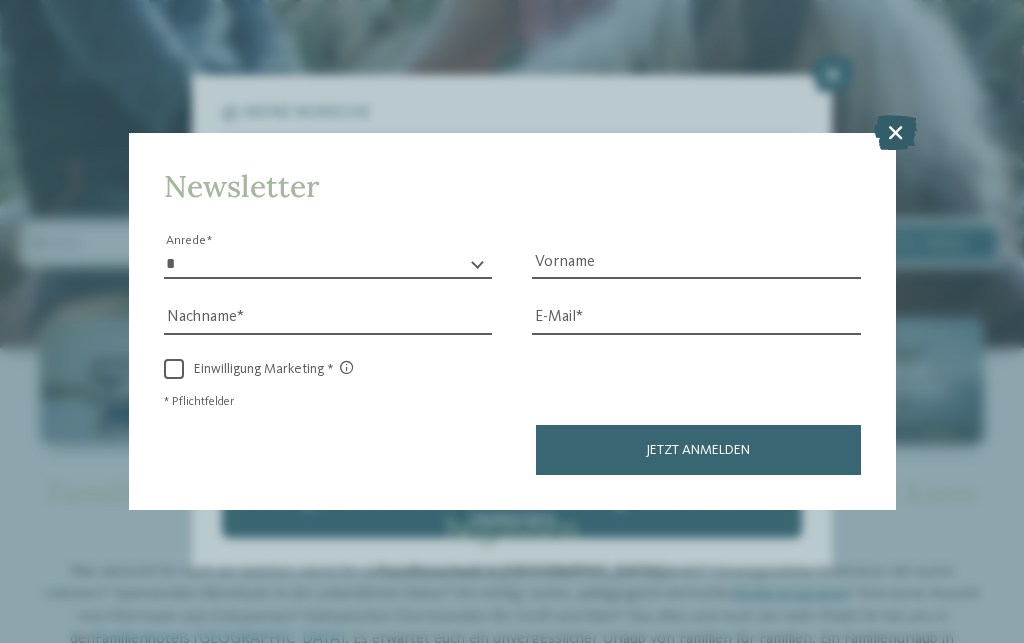 click at bounding box center (895, 132) 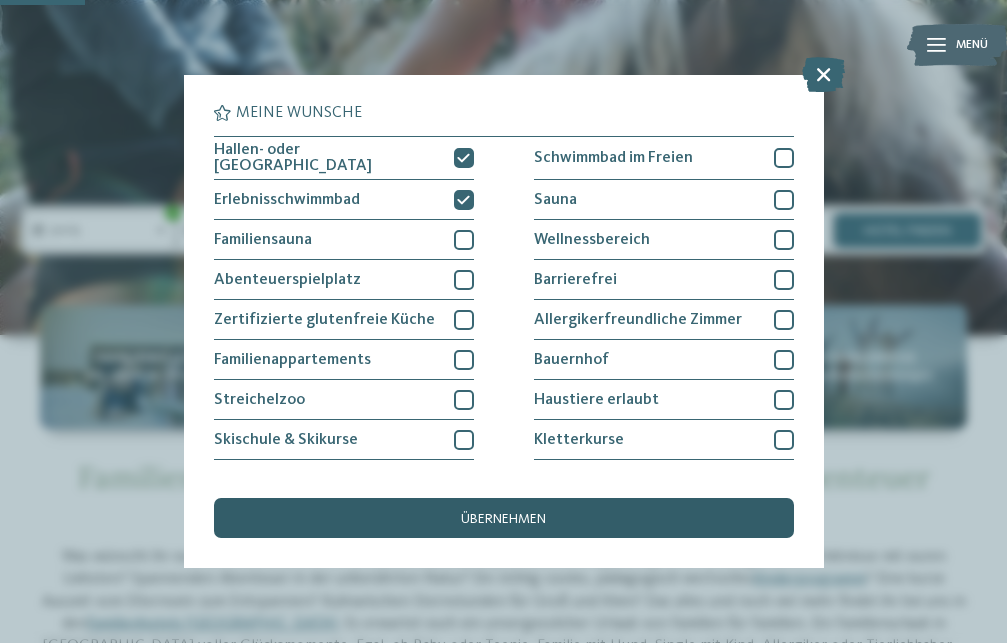 click on "übernehmen" at bounding box center (504, 518) 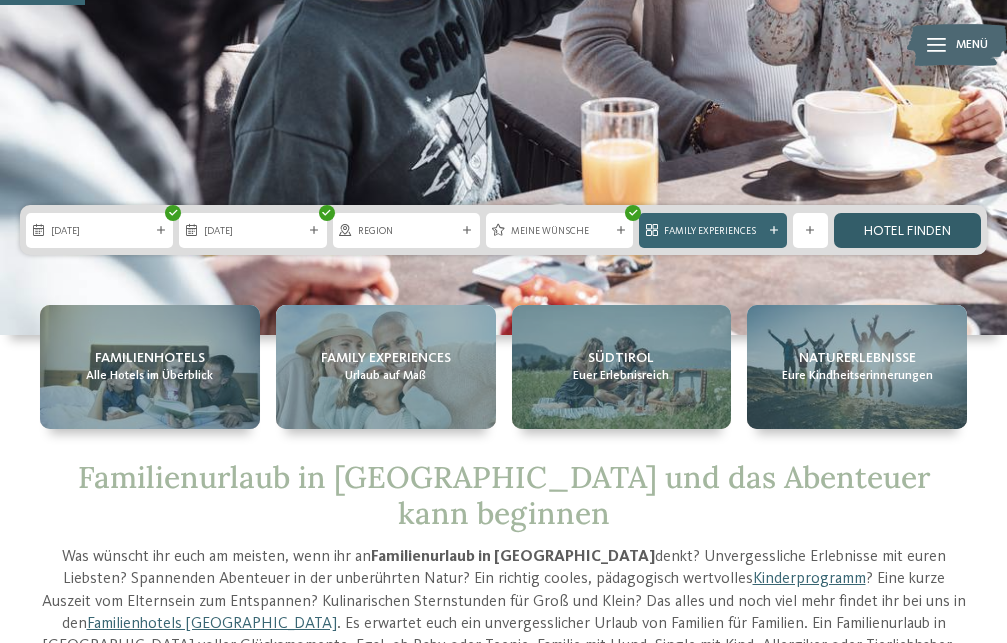 click on "Hotel finden" at bounding box center (907, 230) 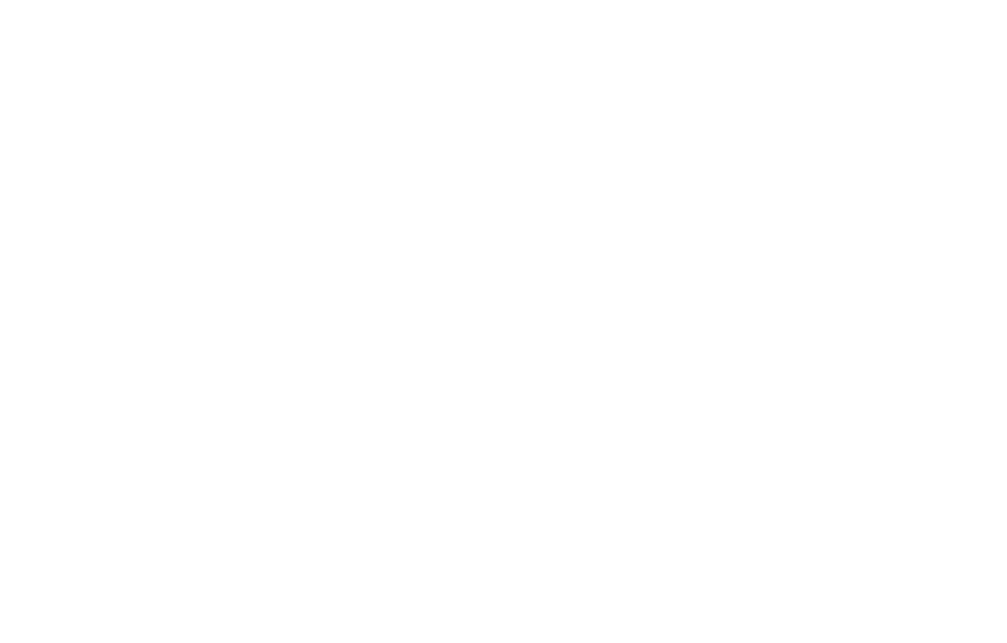 scroll, scrollTop: 613, scrollLeft: 0, axis: vertical 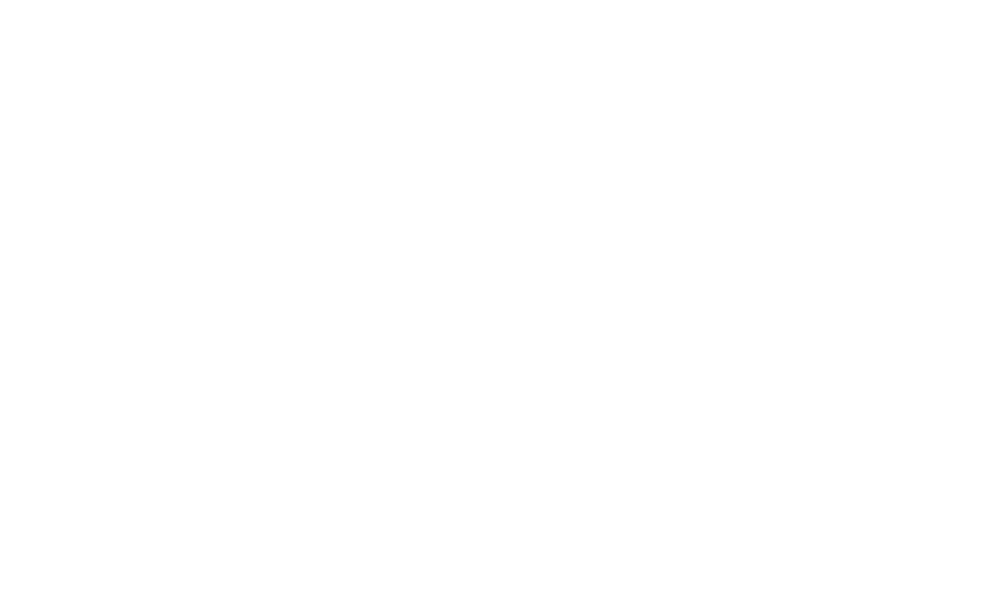 click on "Impressionen" at bounding box center [626, 45] 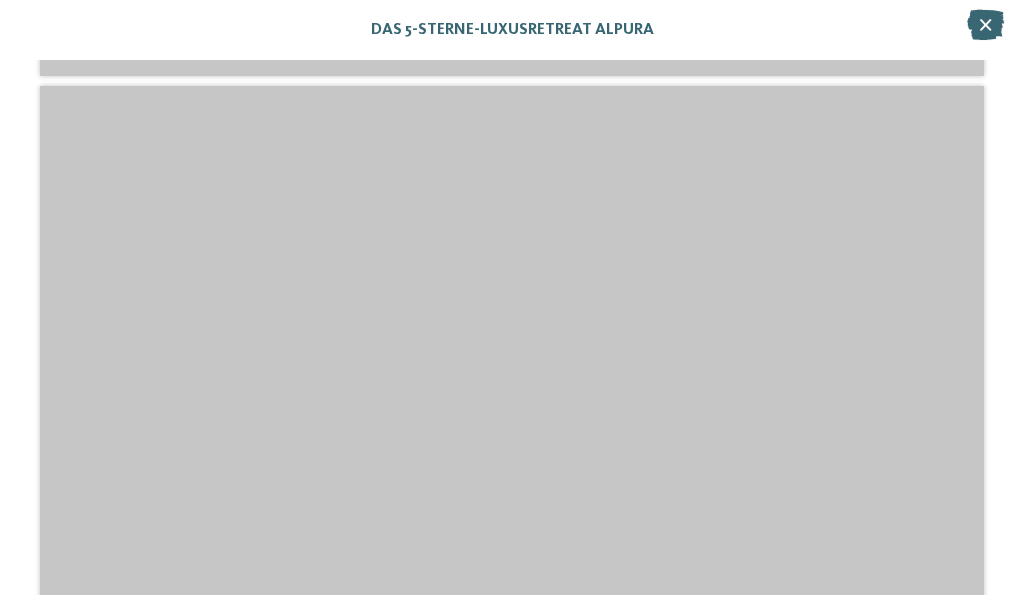 scroll, scrollTop: 1380, scrollLeft: 0, axis: vertical 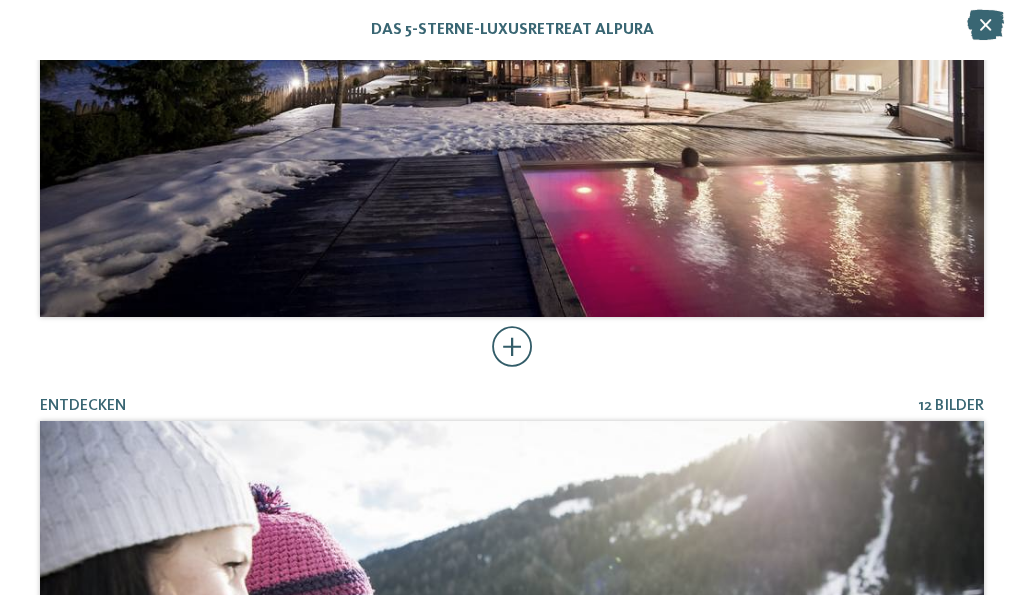 click at bounding box center [512, 347] 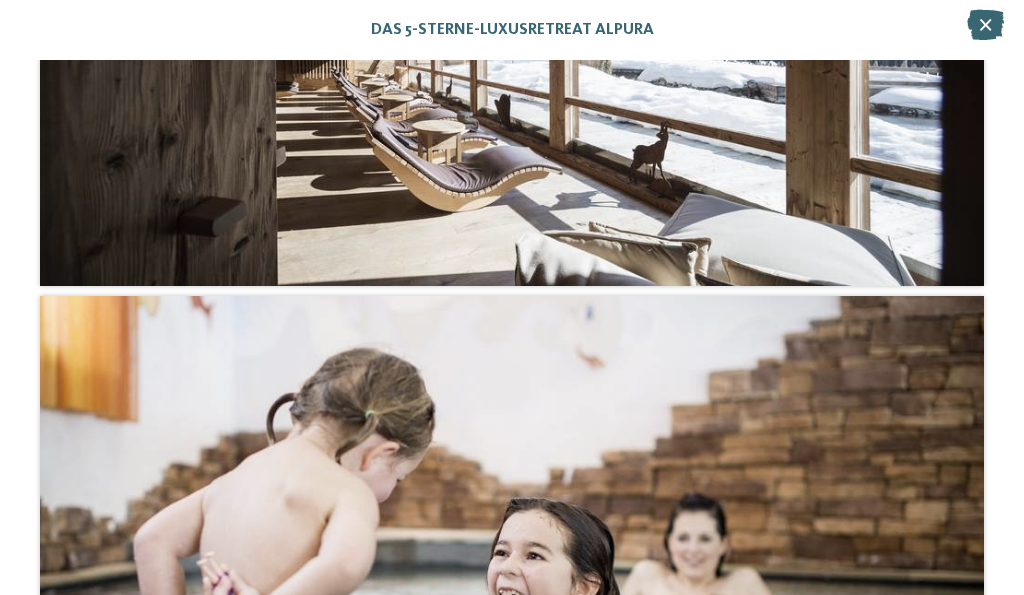 scroll, scrollTop: 7260, scrollLeft: 0, axis: vertical 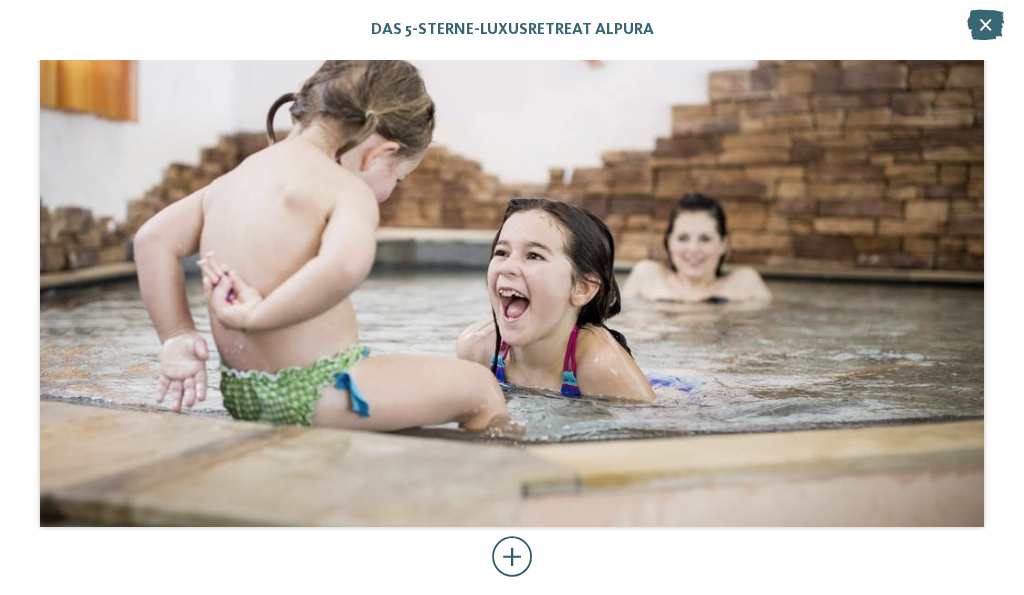 click at bounding box center [512, 557] 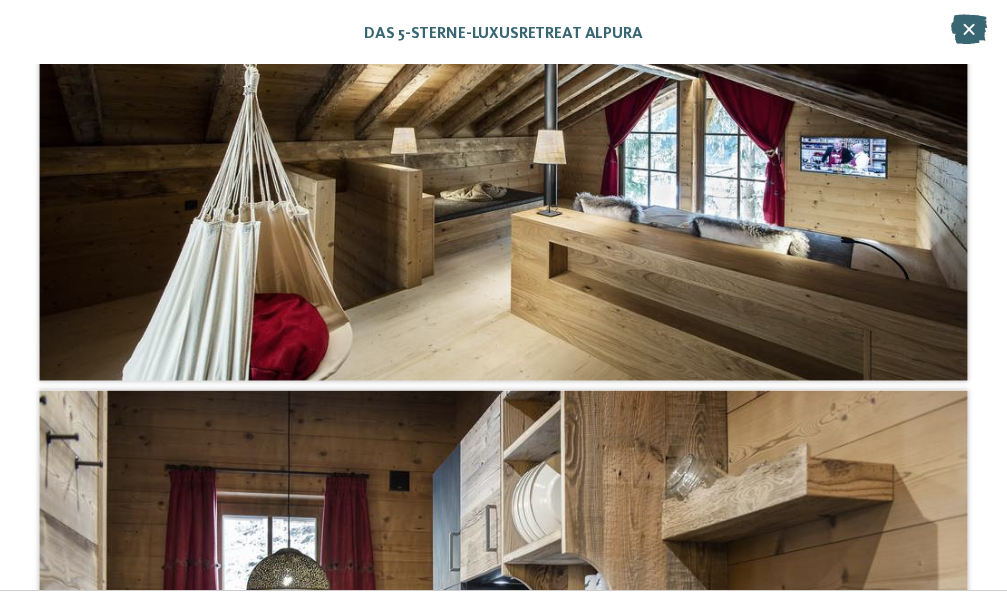 scroll, scrollTop: 13500, scrollLeft: 0, axis: vertical 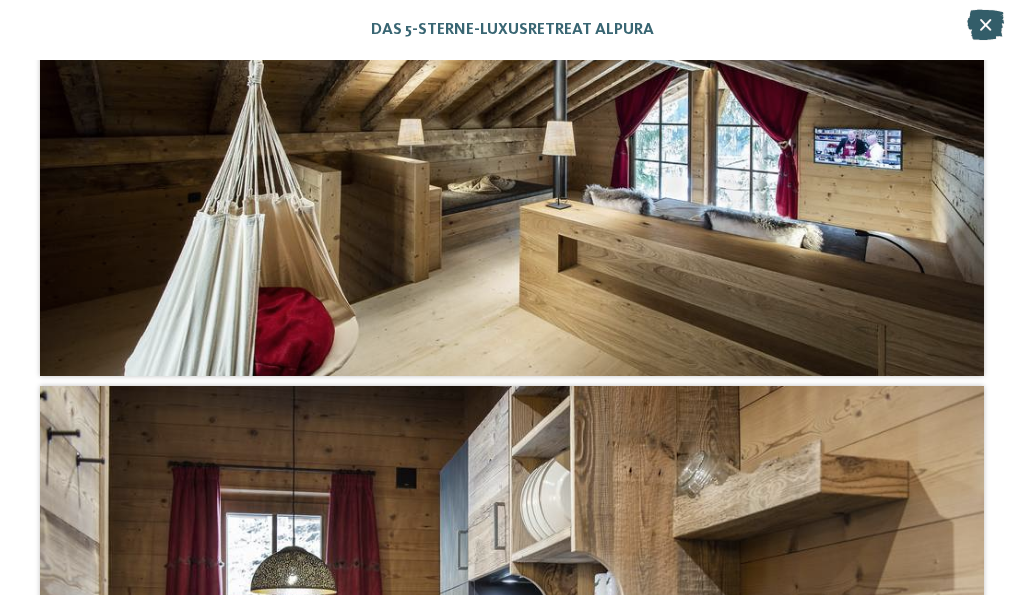click at bounding box center (985, 25) 